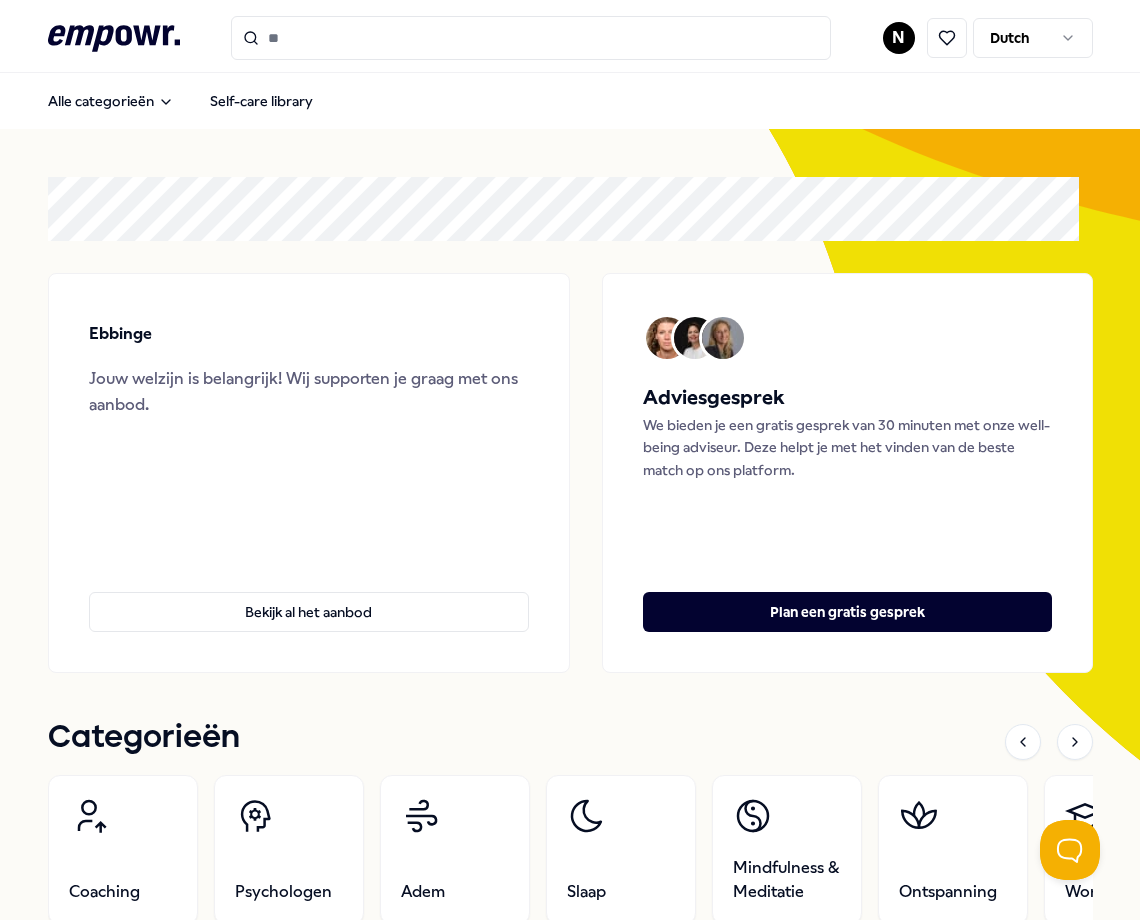 scroll, scrollTop: 0, scrollLeft: 0, axis: both 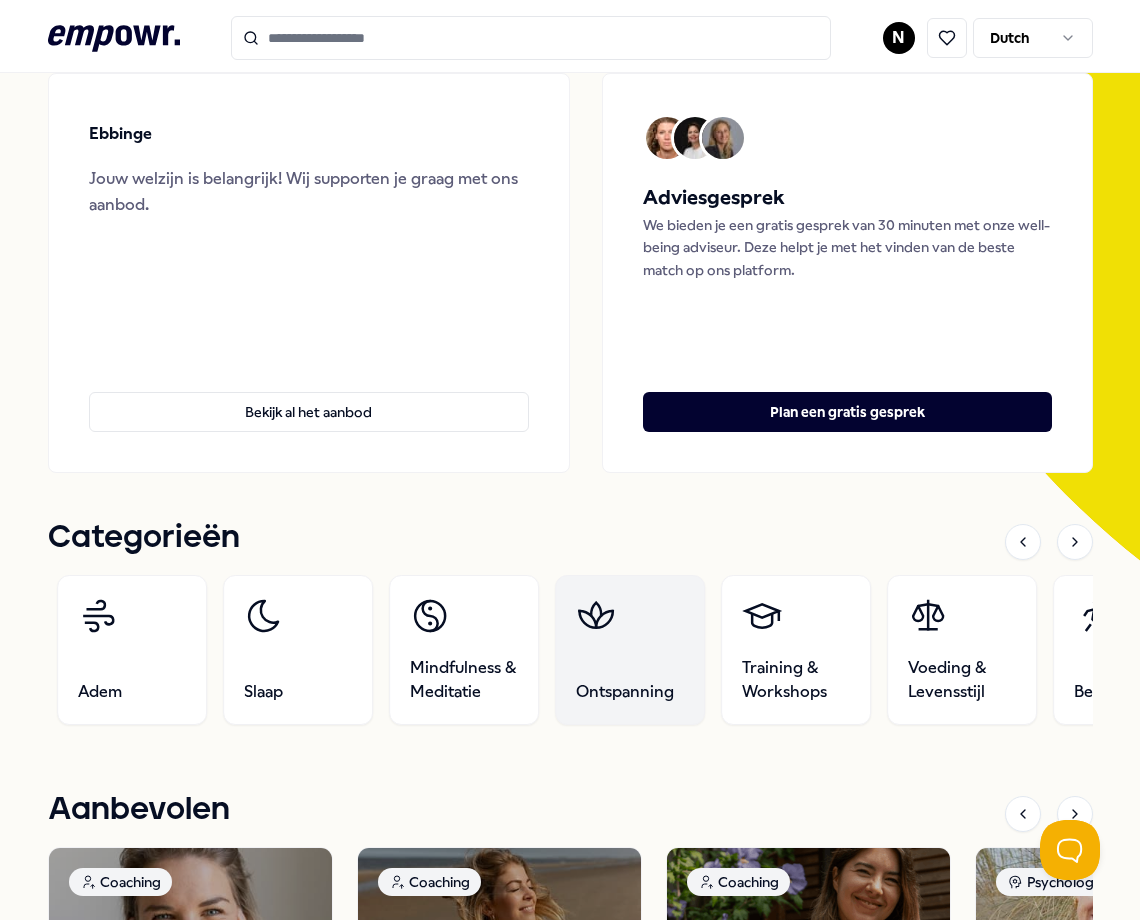 drag, startPoint x: 954, startPoint y: 643, endPoint x: 617, endPoint y: 641, distance: 337.00592 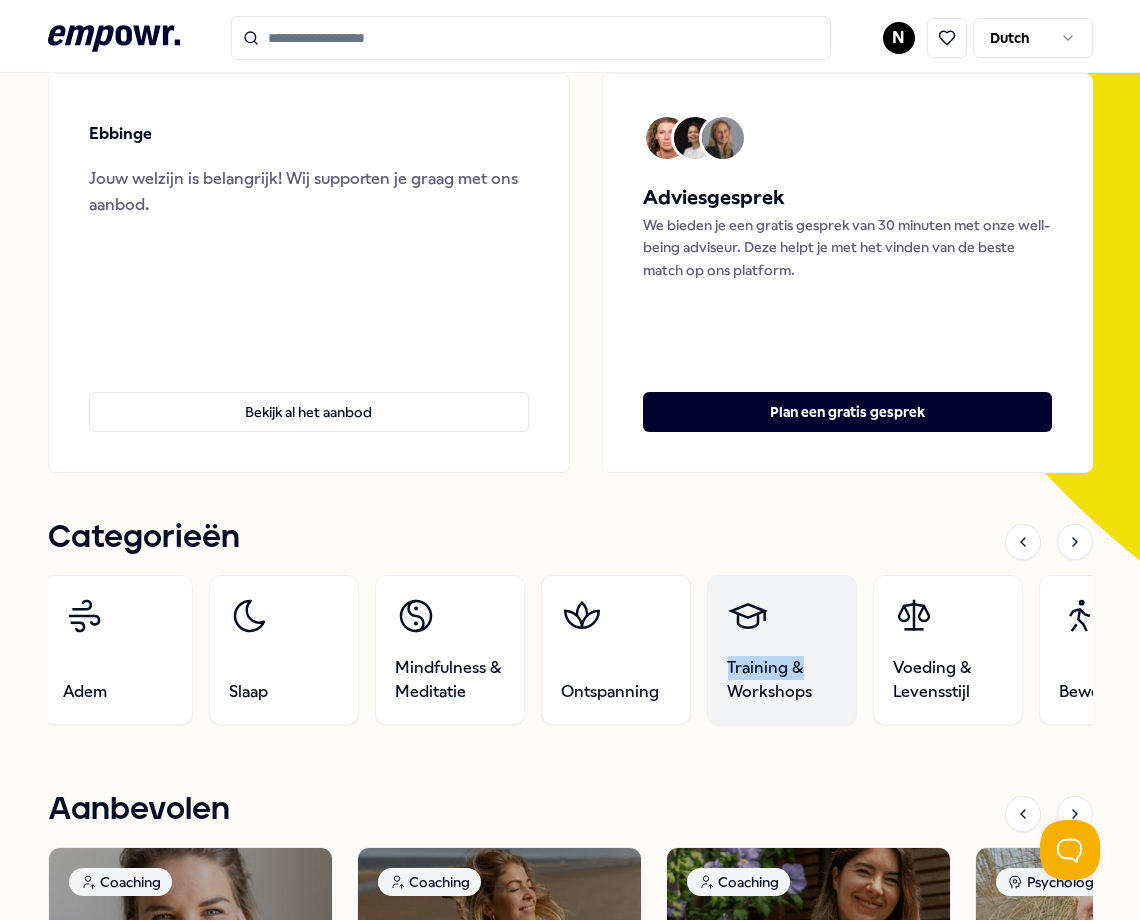 drag, startPoint x: 1078, startPoint y: 637, endPoint x: 828, endPoint y: 646, distance: 250.16194 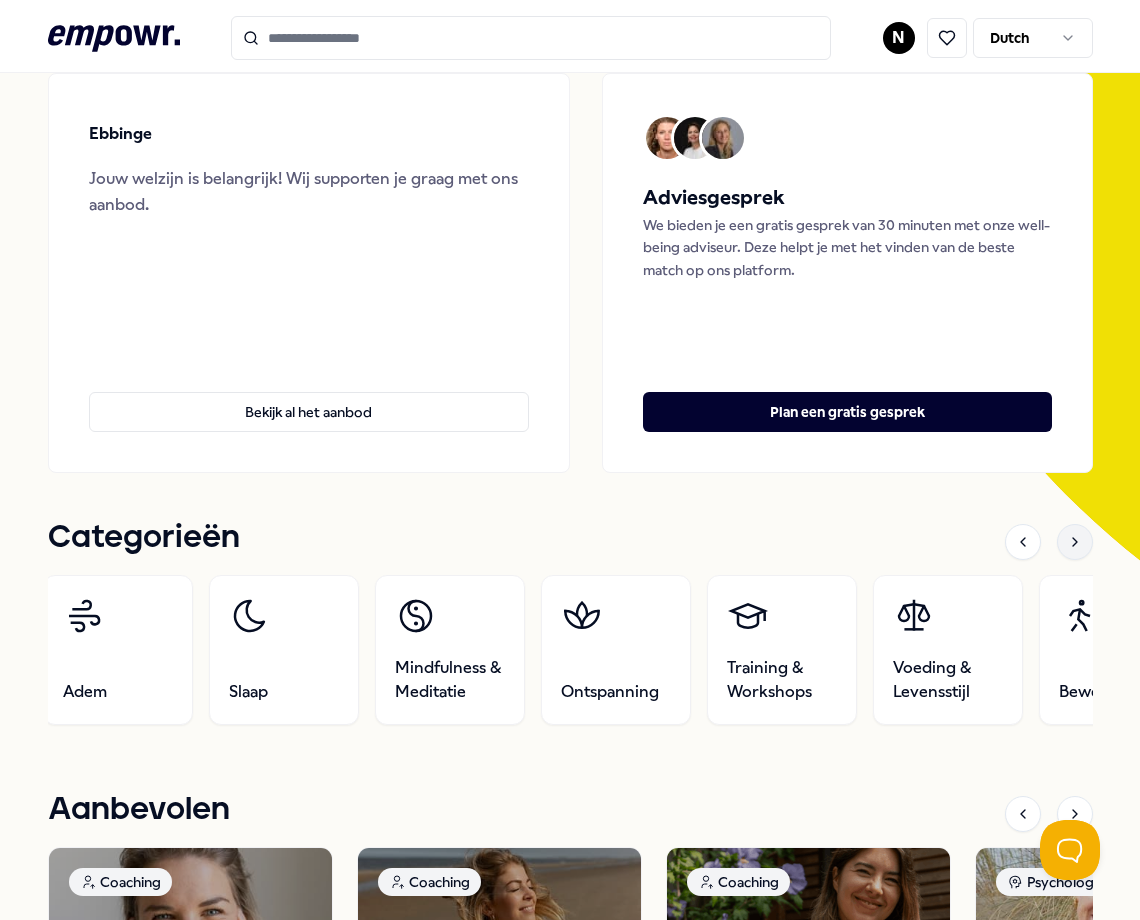 drag, startPoint x: 828, startPoint y: 646, endPoint x: 1057, endPoint y: 544, distance: 250.68906 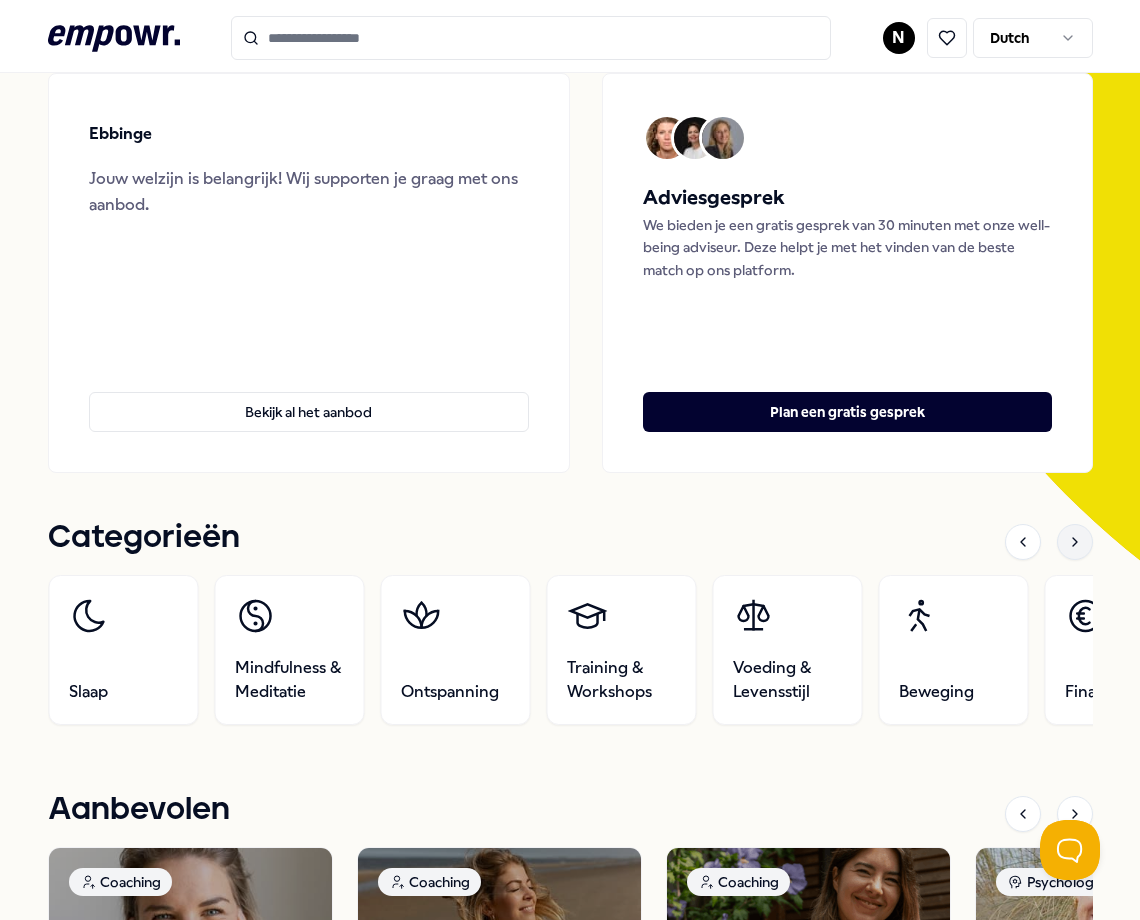click 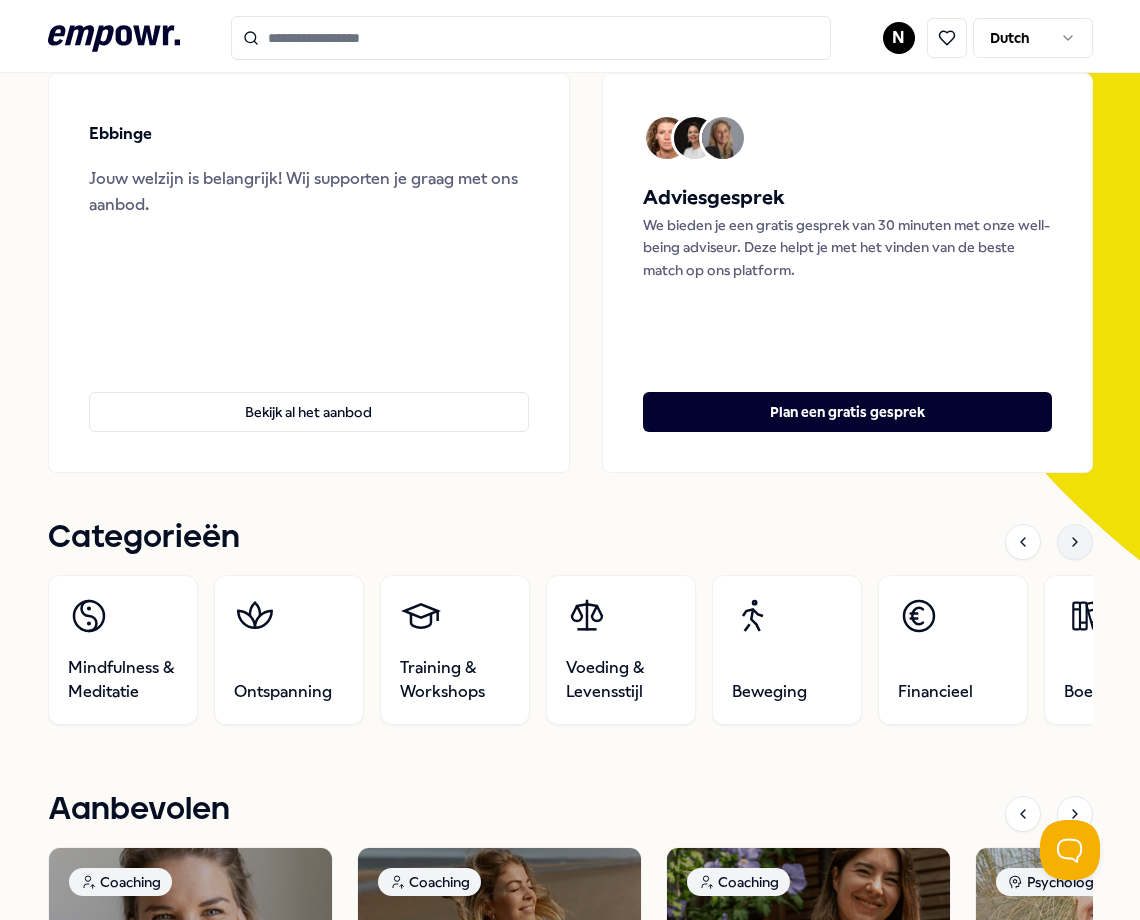 click 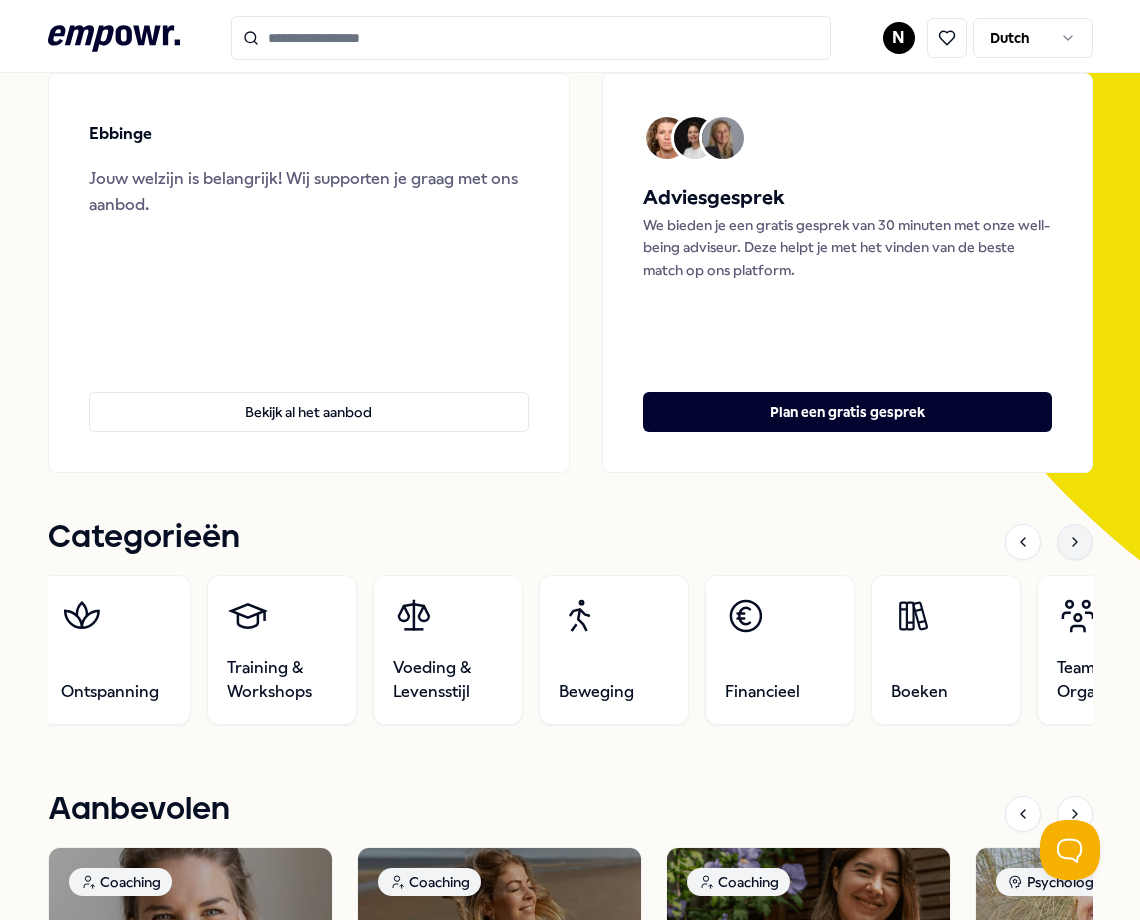 click 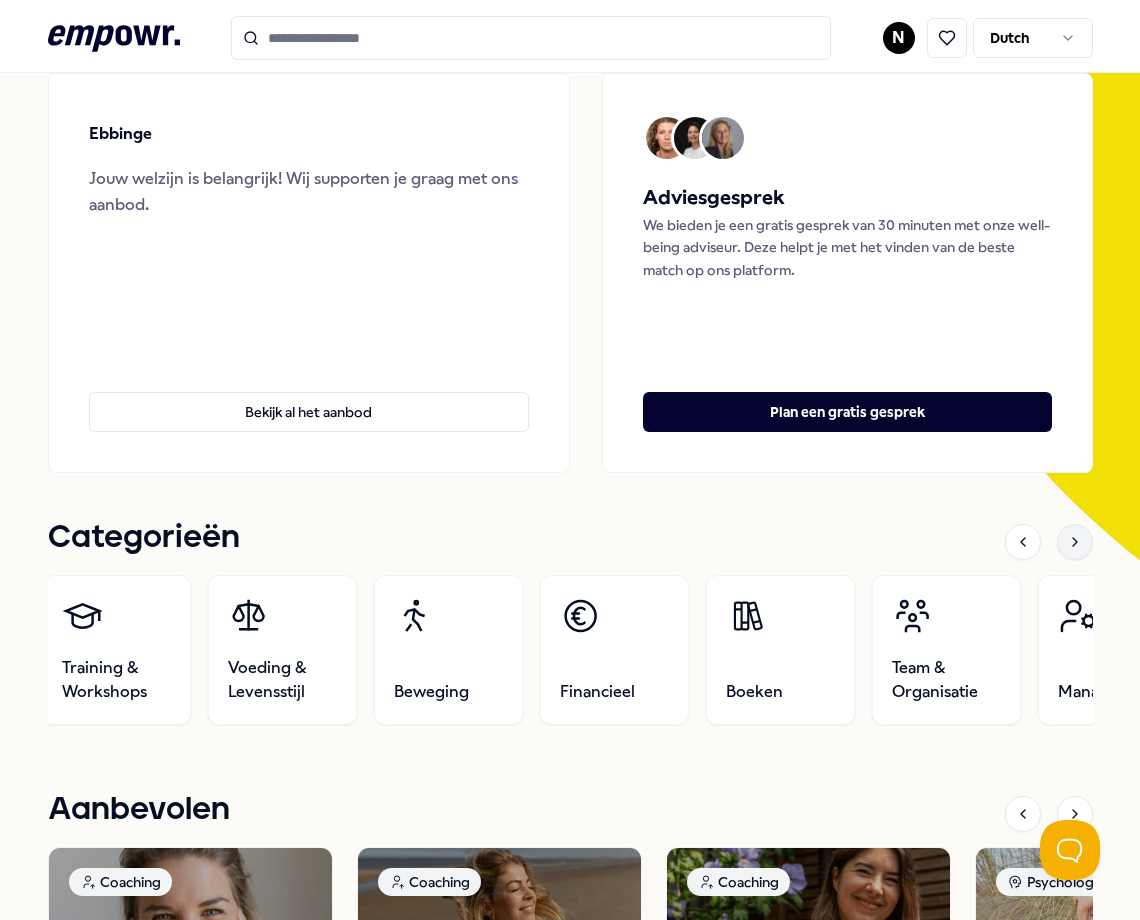 click 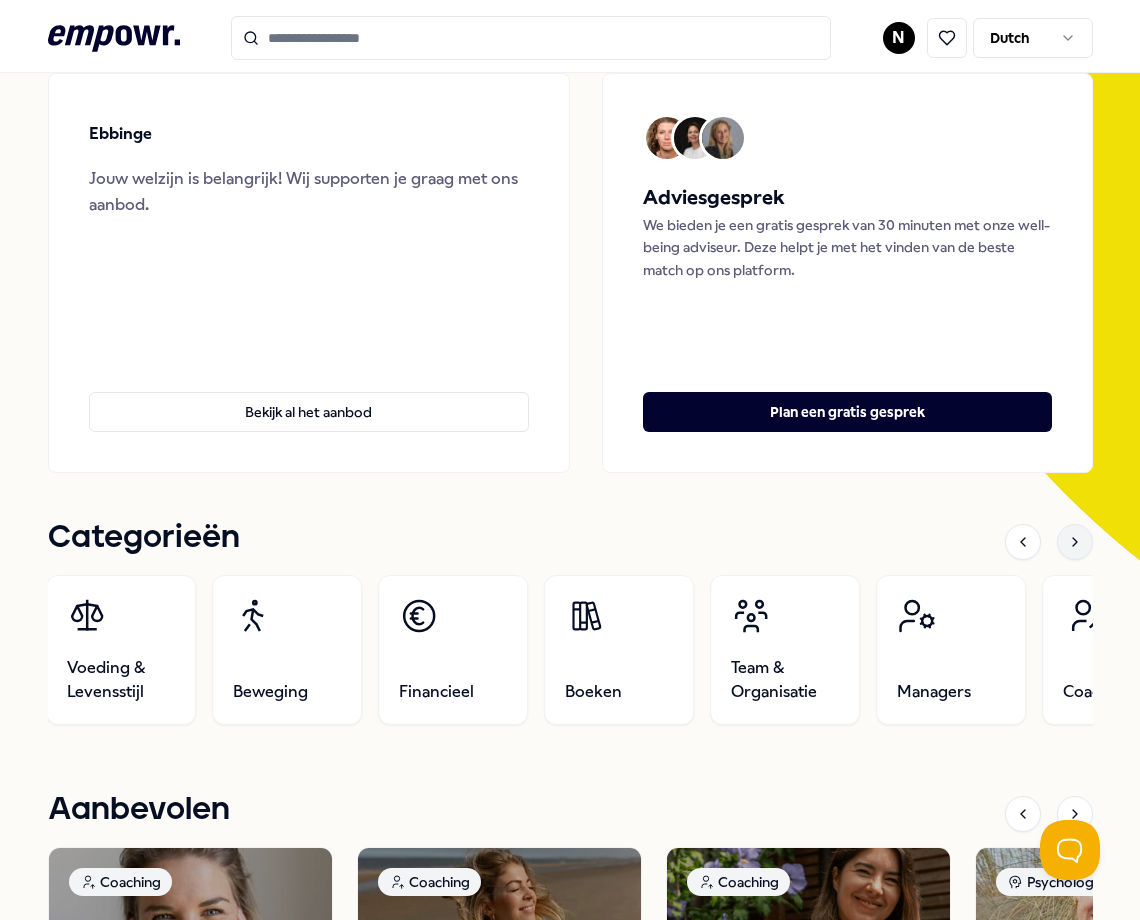 click 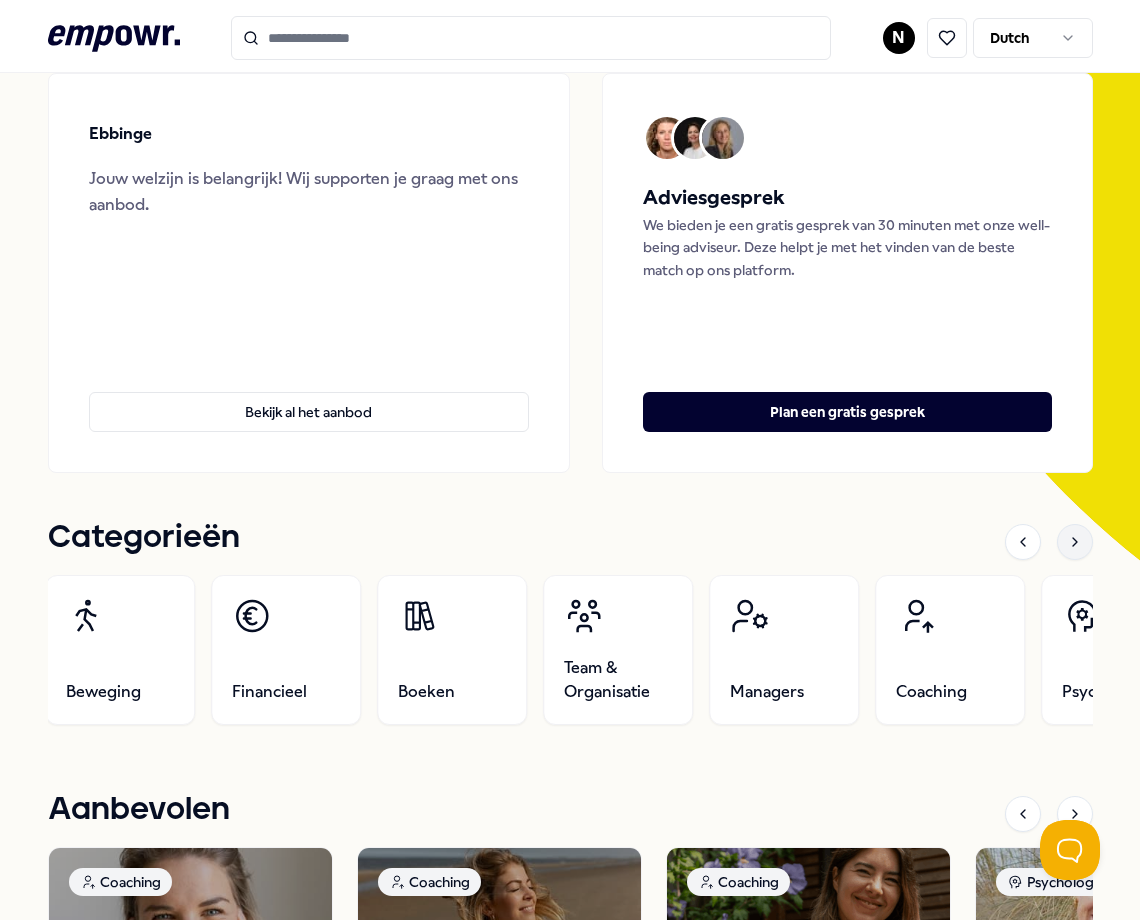 click 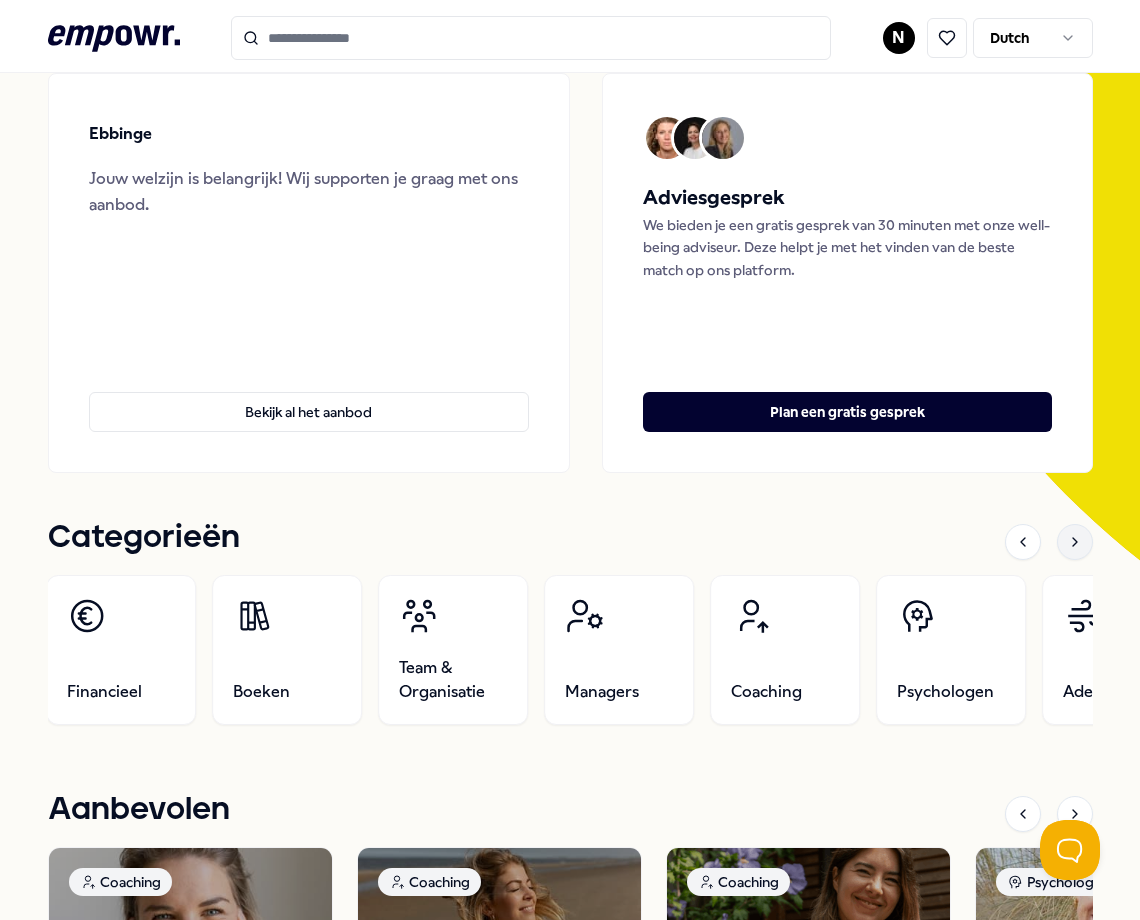 click 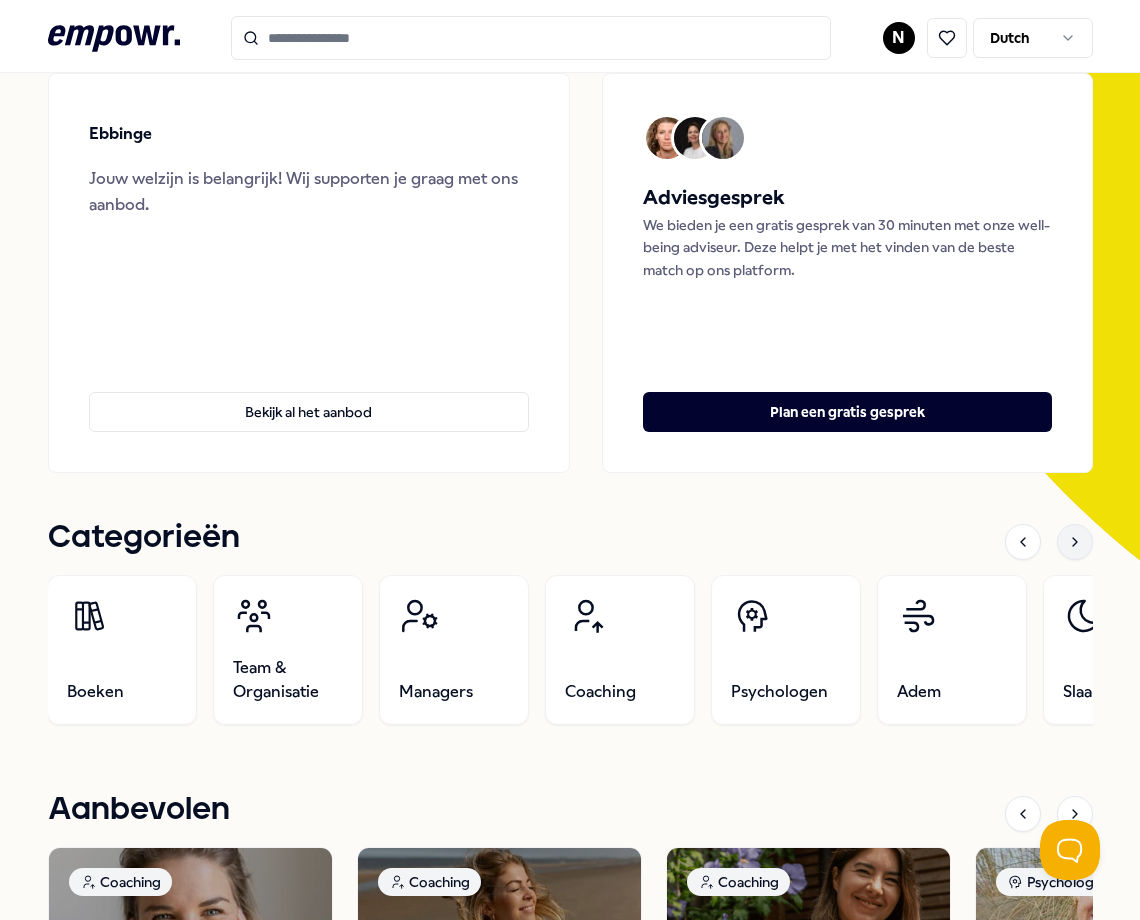 click 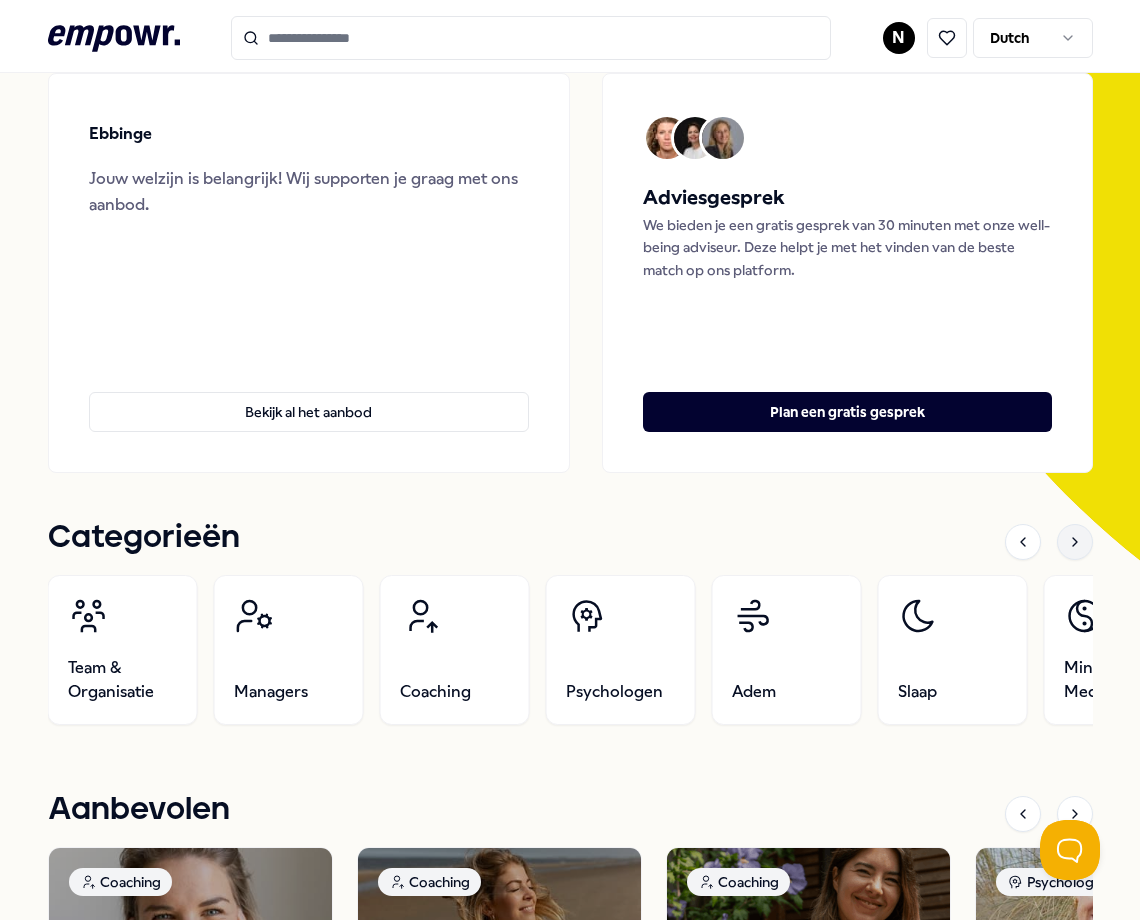 click 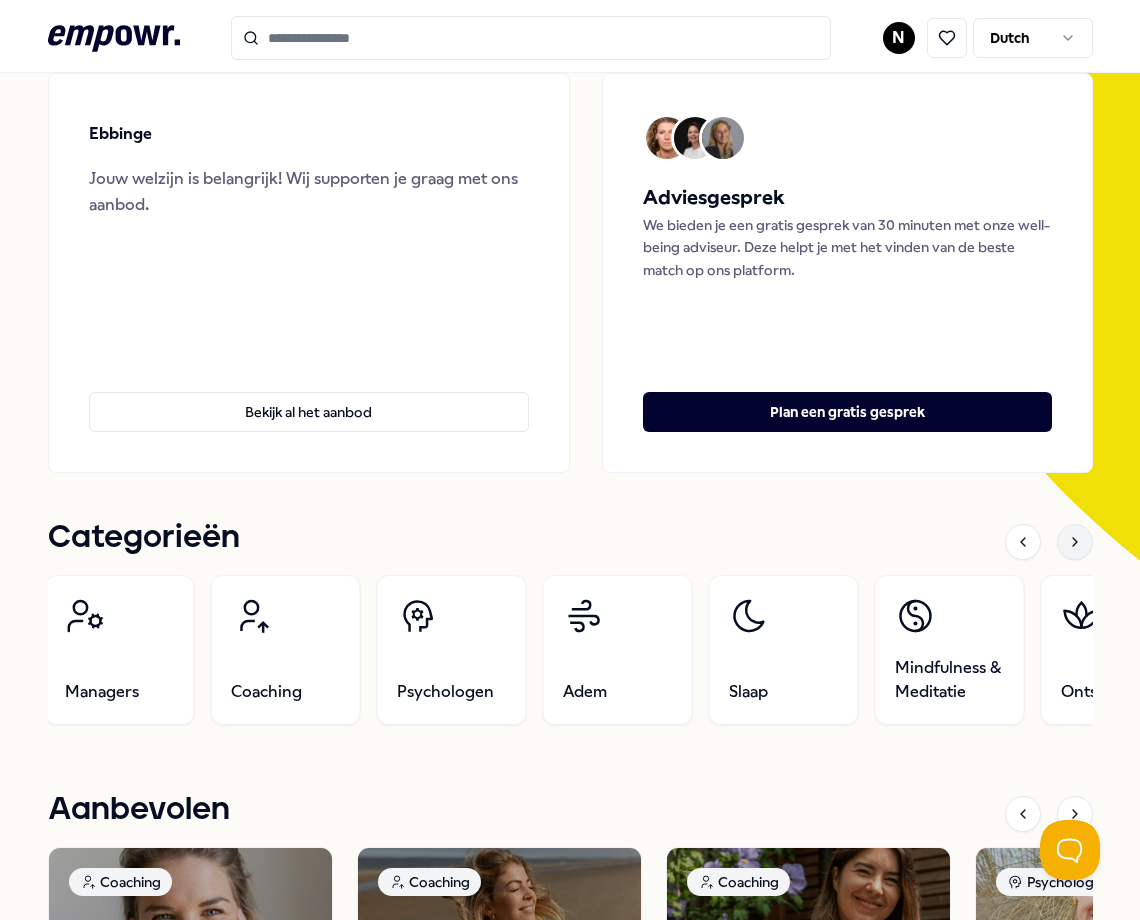 click 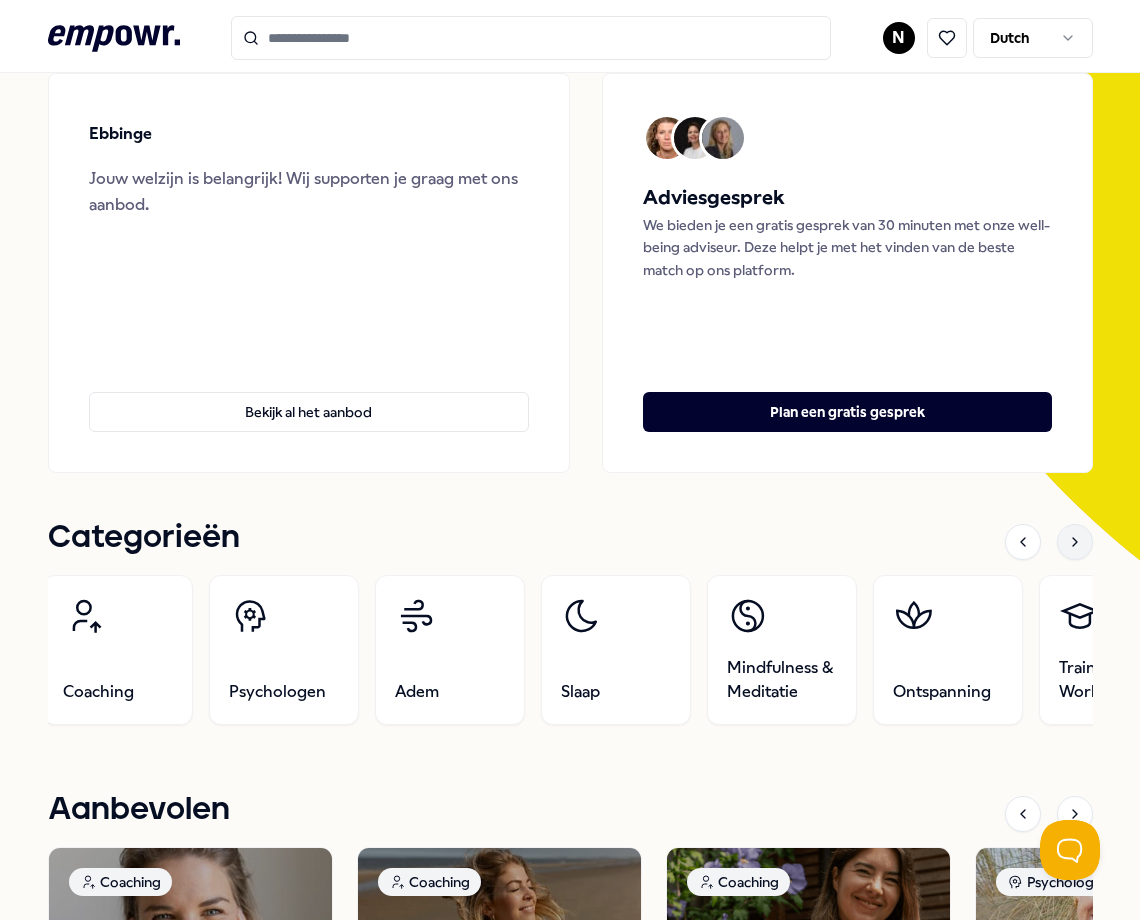 click 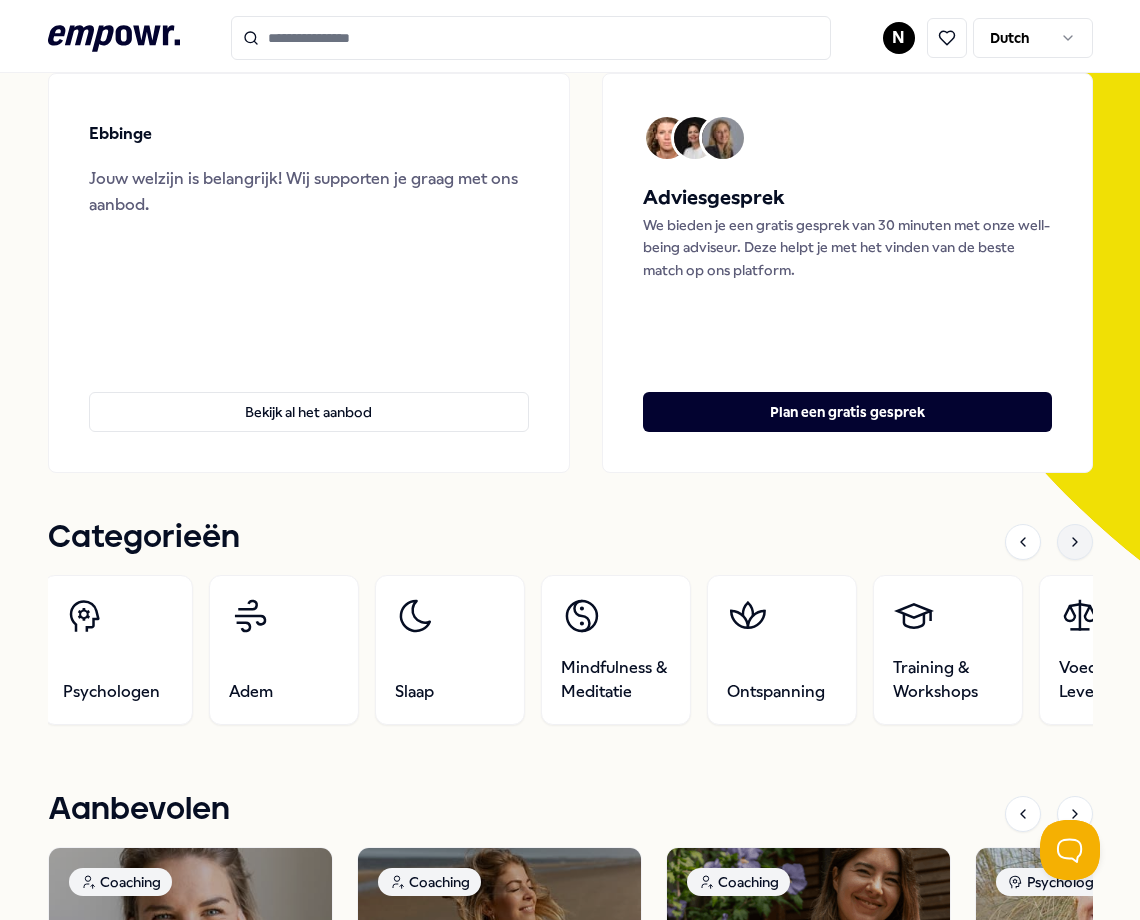 click 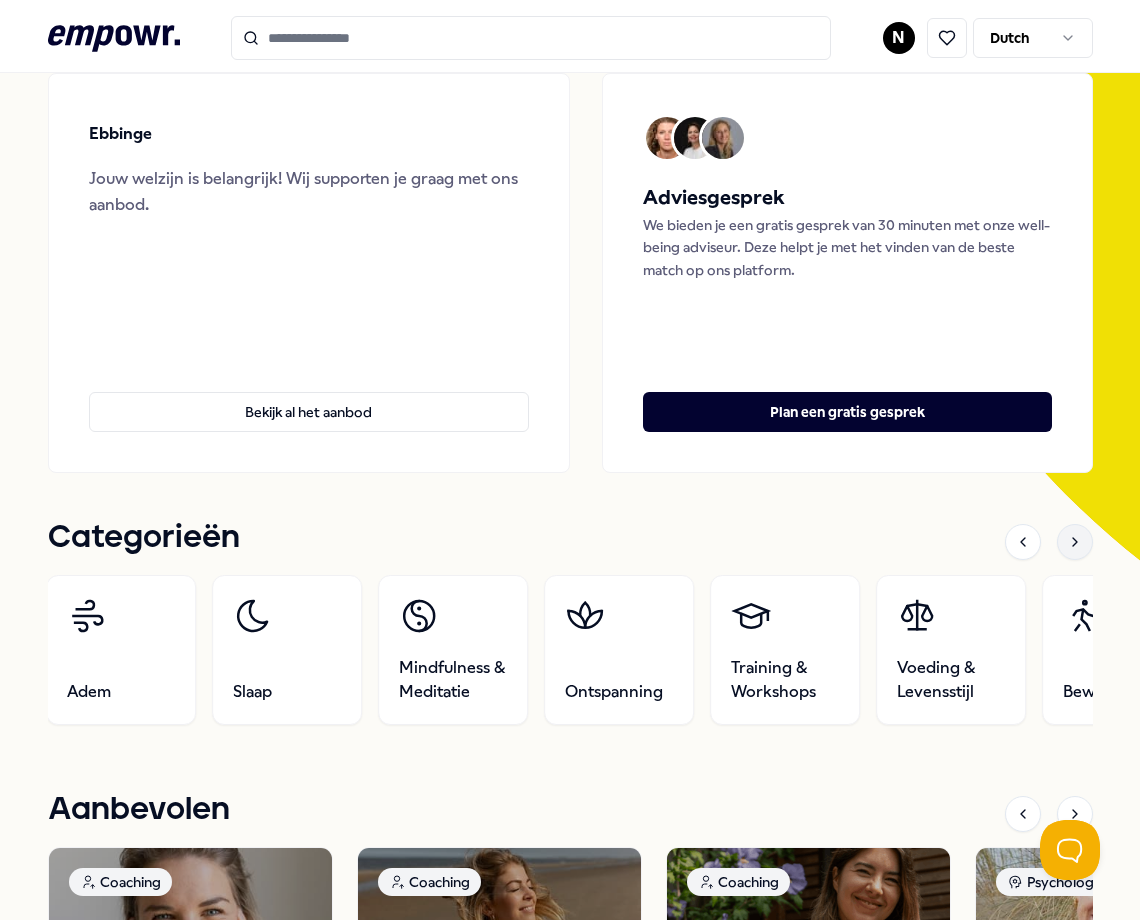 click 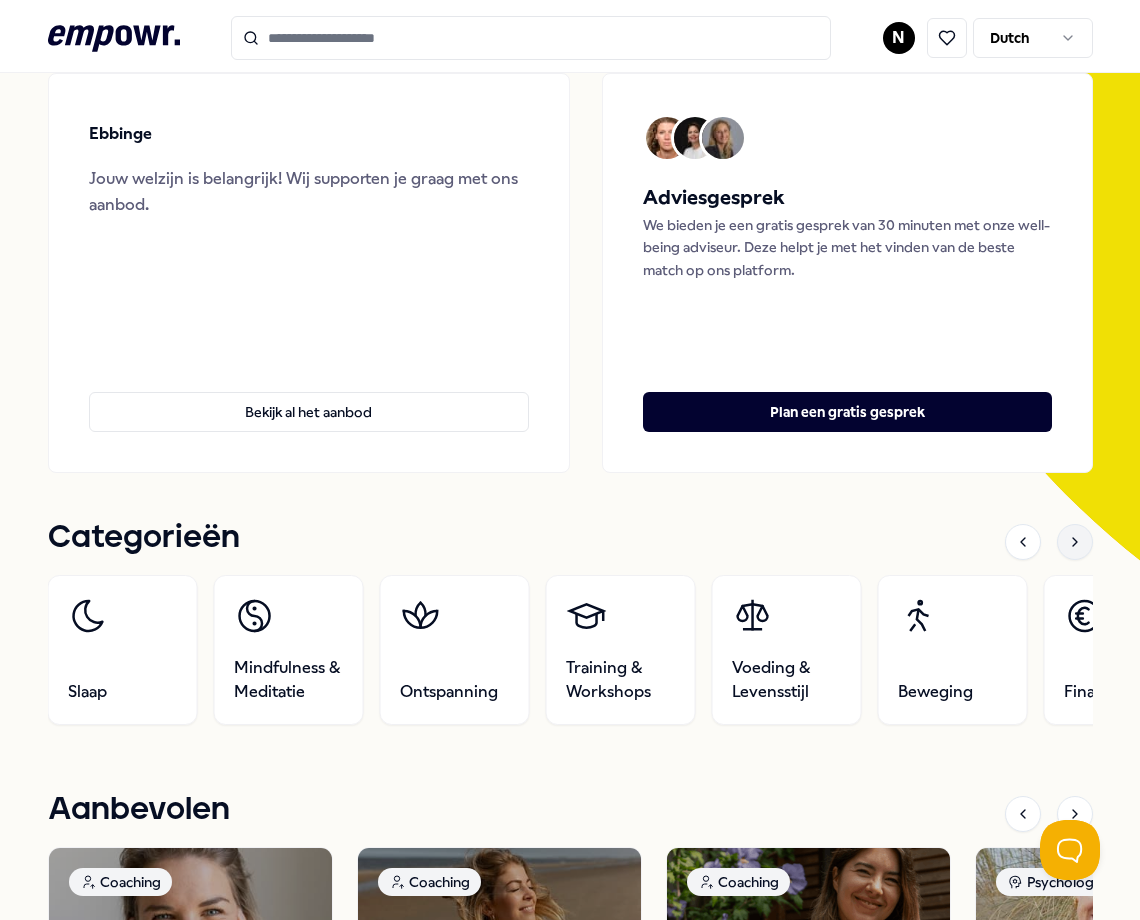 click 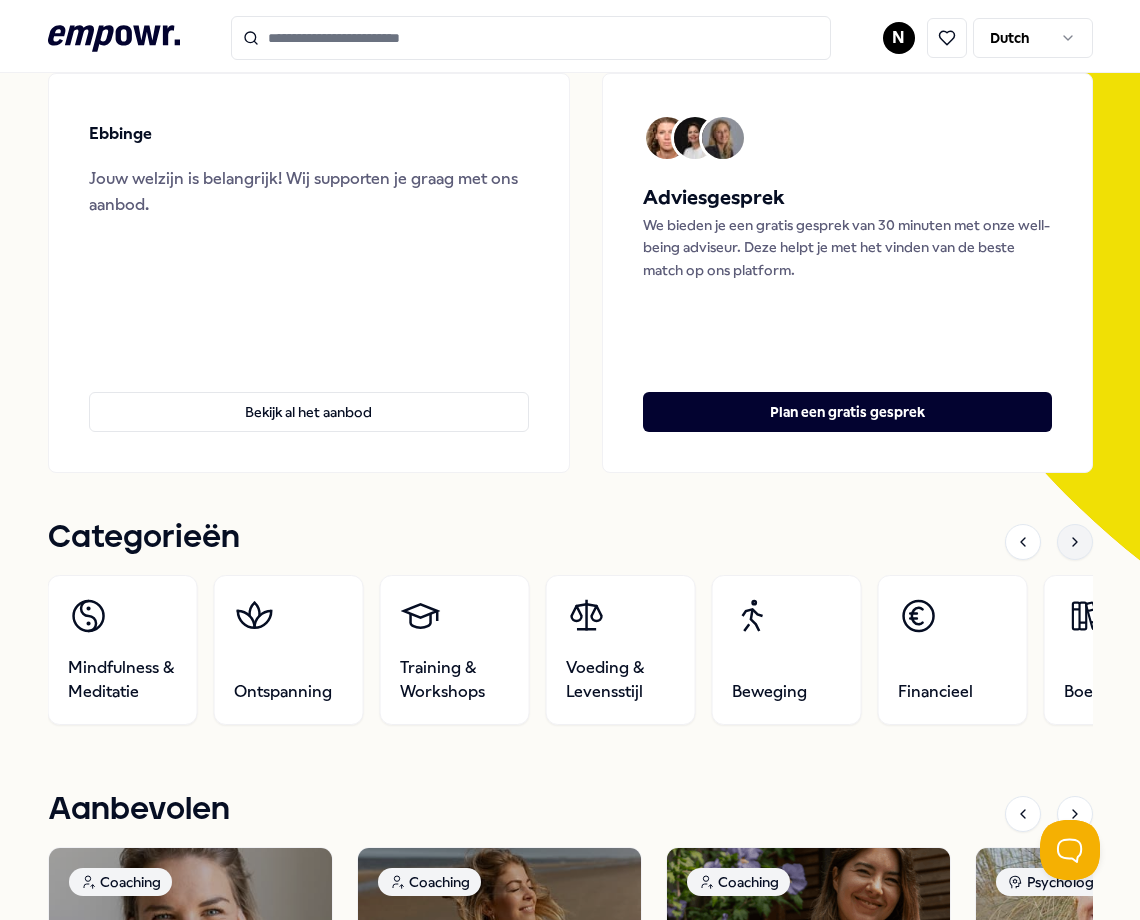 click 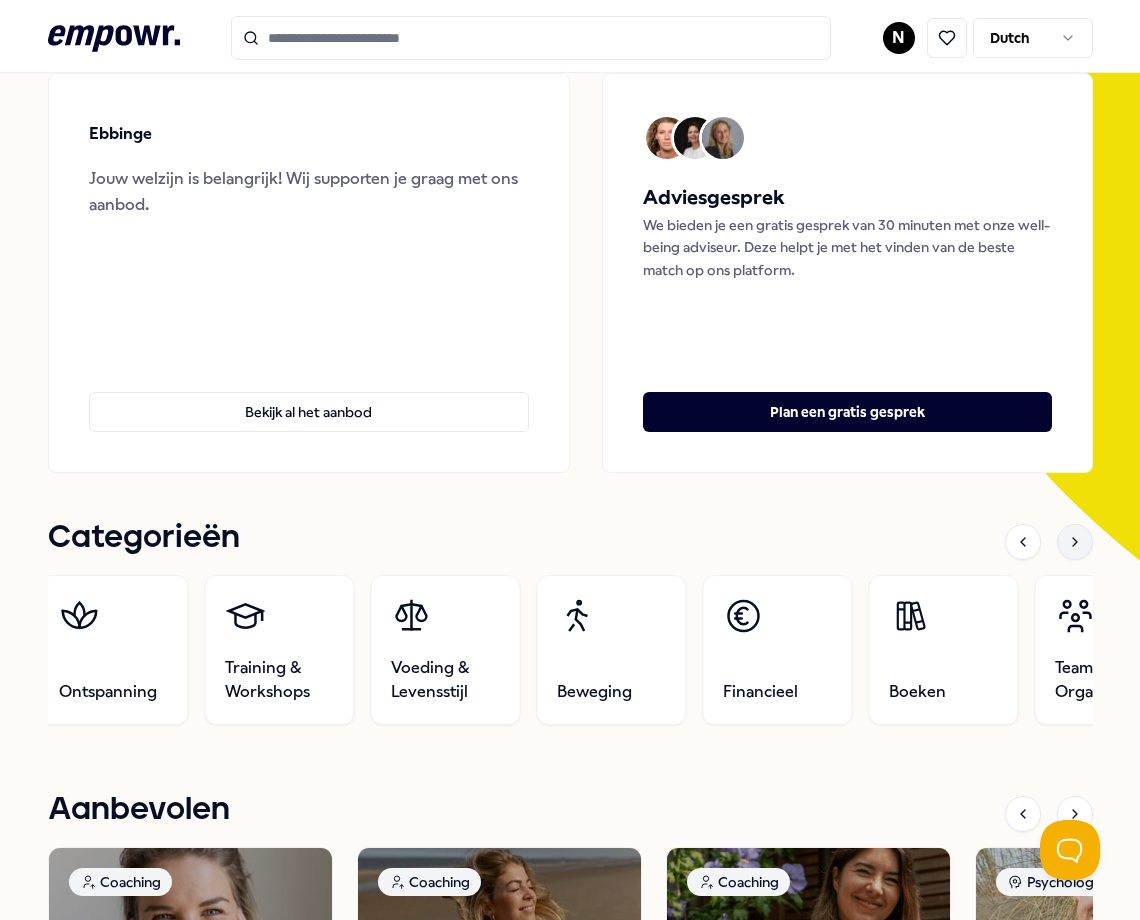 click 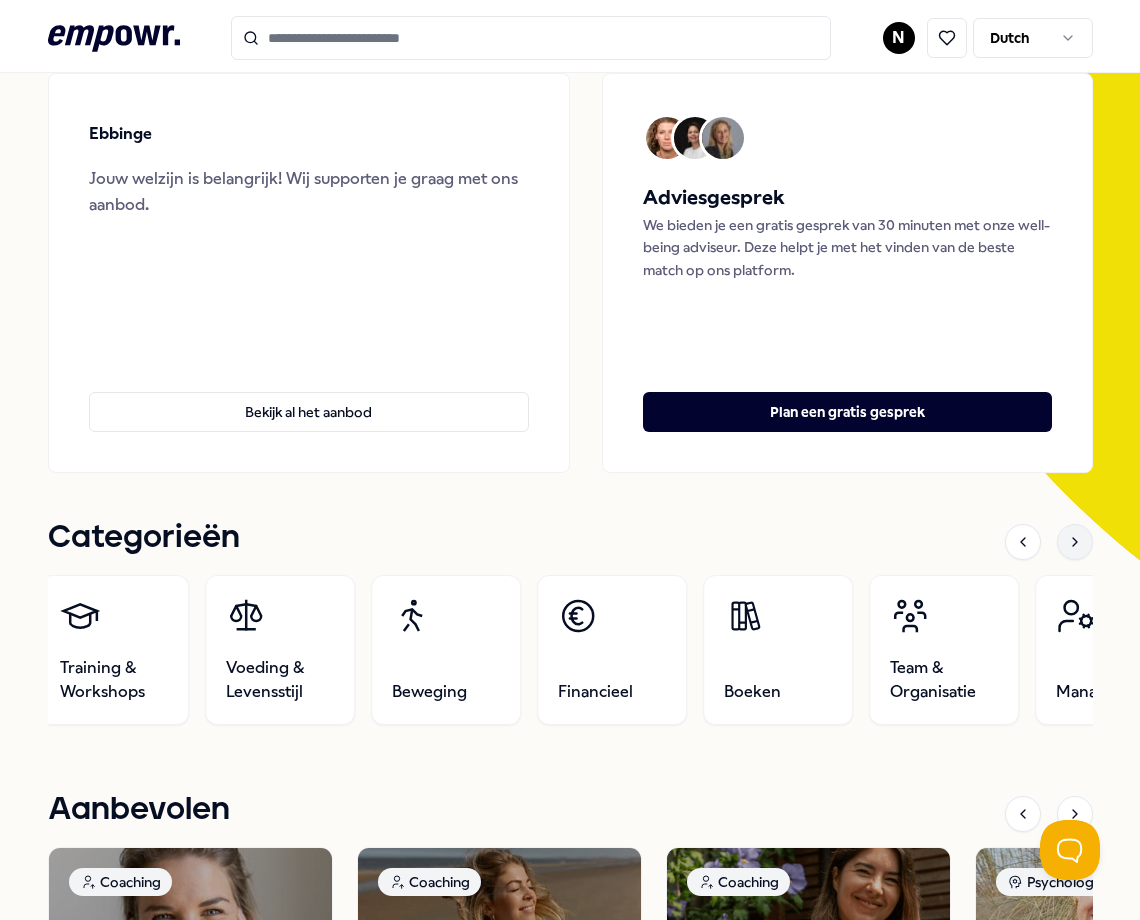click 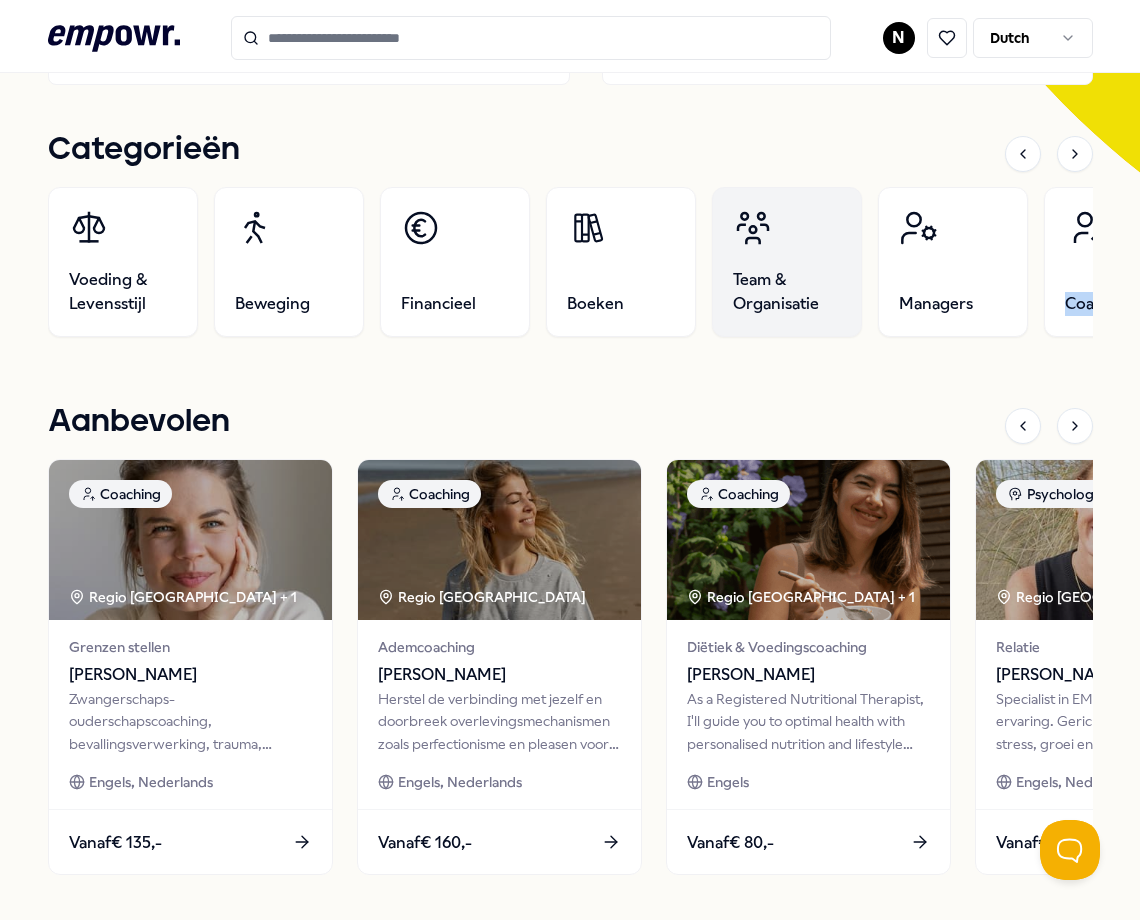 scroll, scrollTop: 600, scrollLeft: 0, axis: vertical 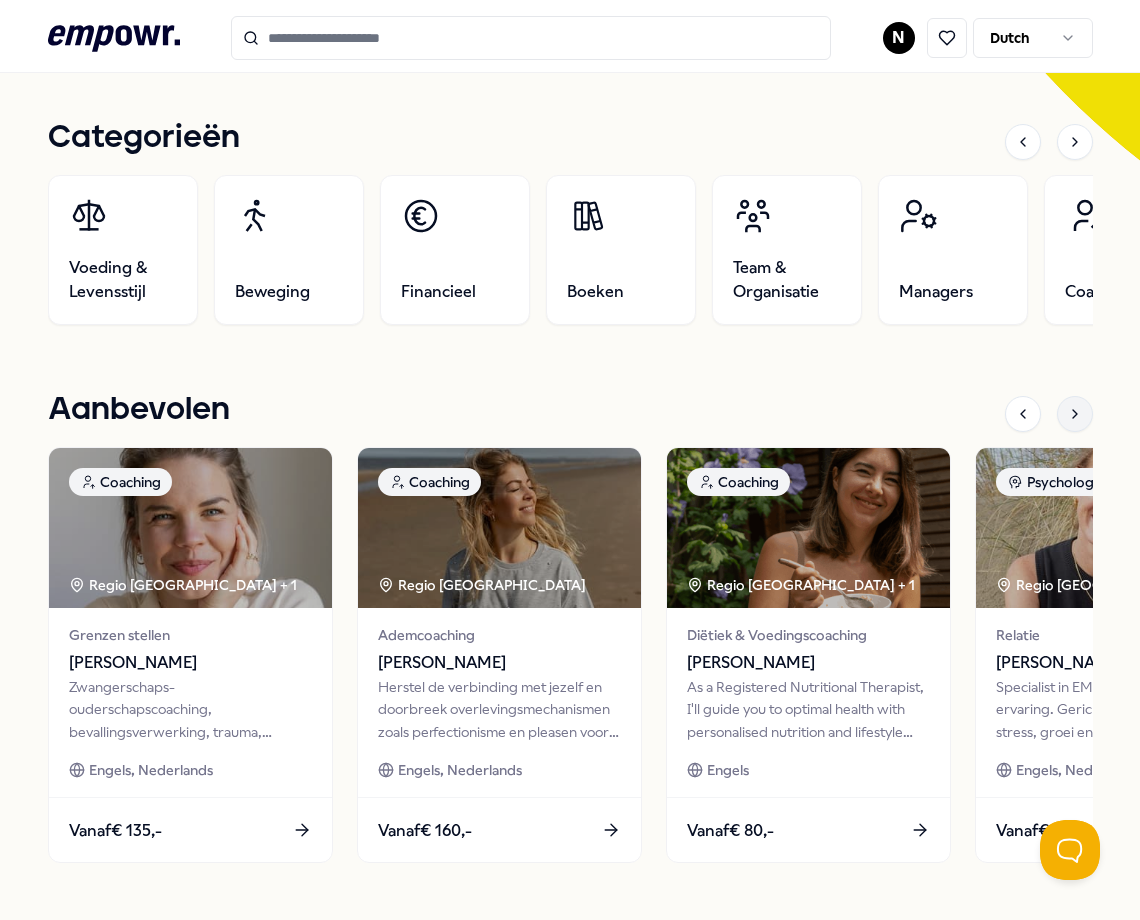 click 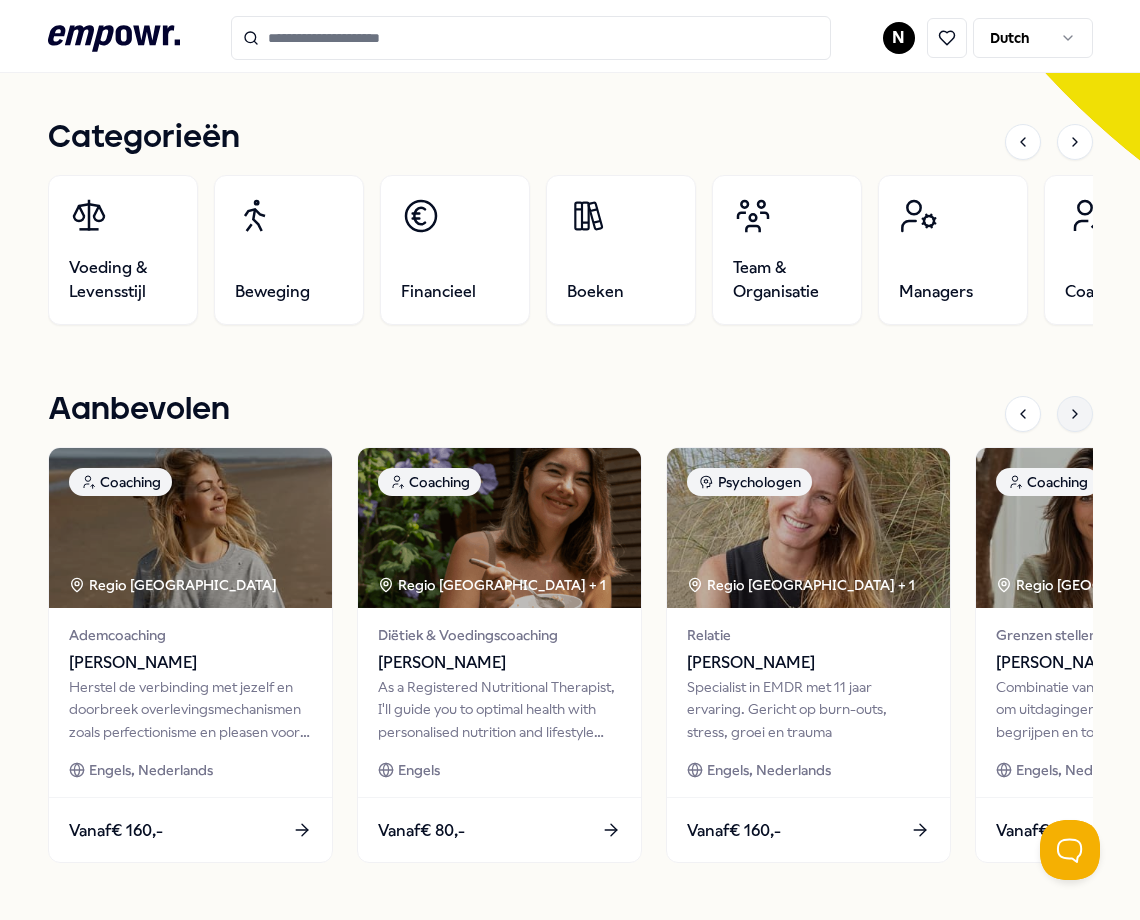 click 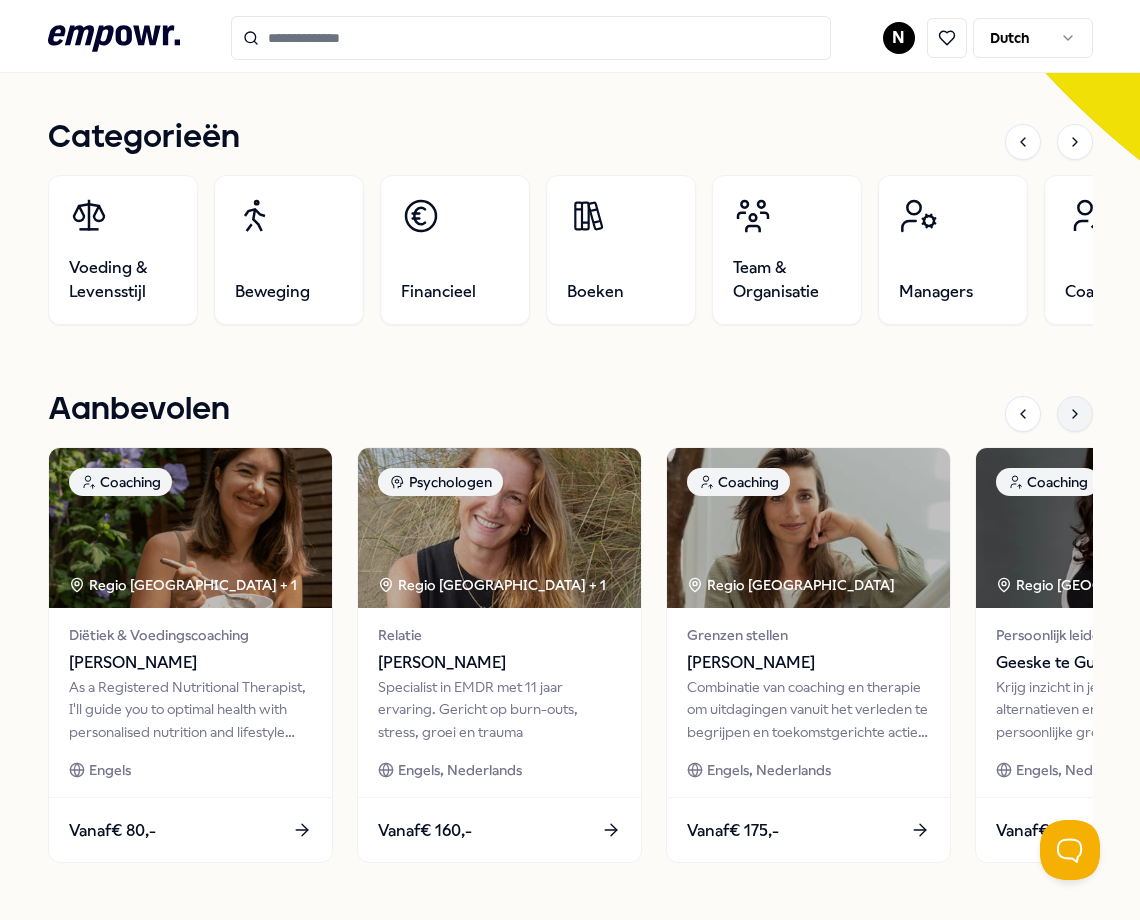click 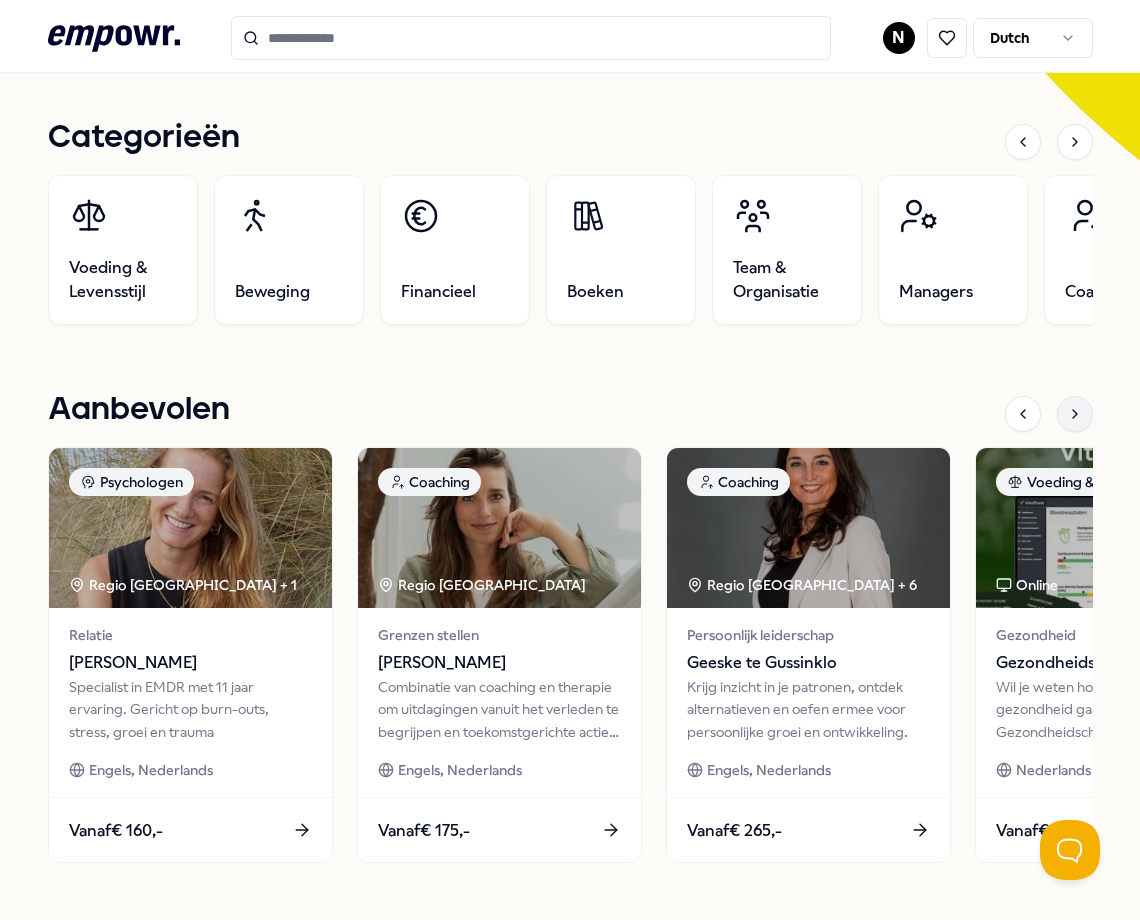 click 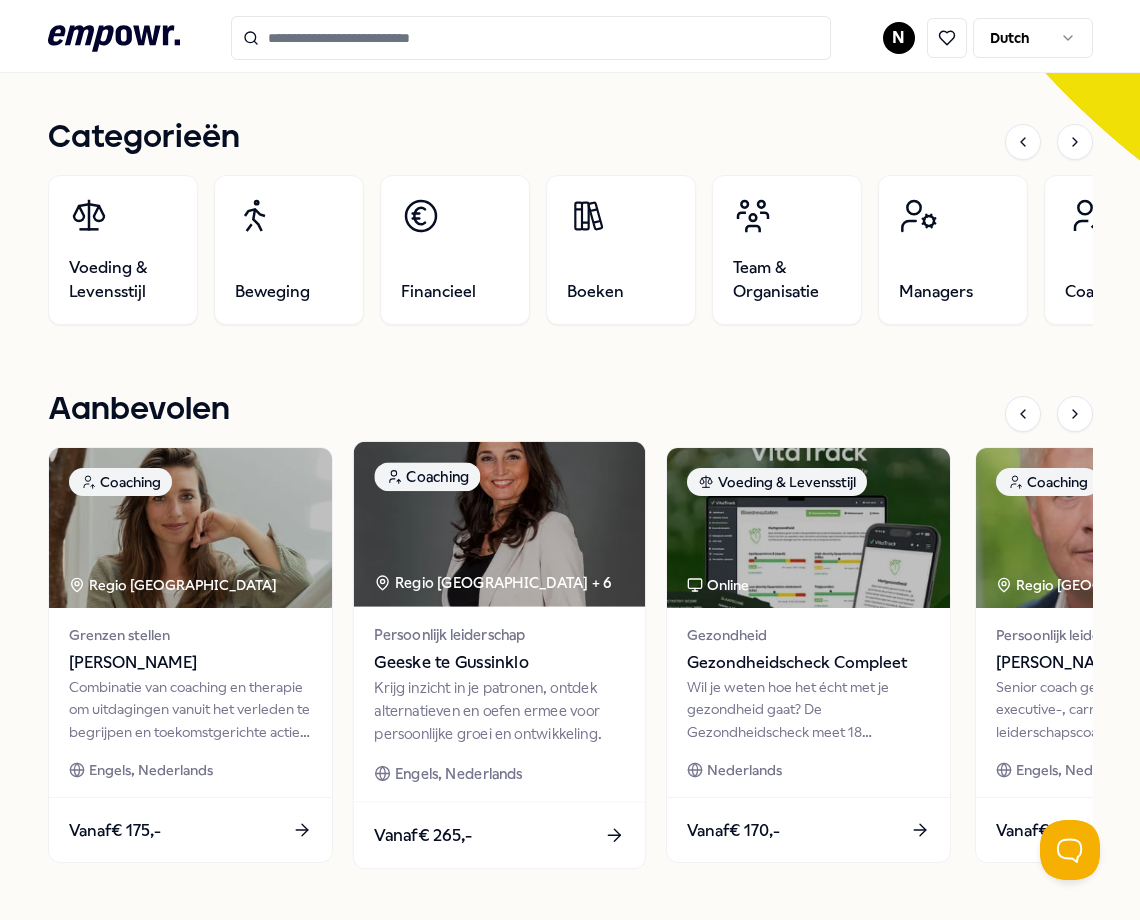 click on "Krijg inzicht in je patronen, ontdek alternatieven en oefen ermee voor
persoonlijke groei en ontwikkeling." at bounding box center [499, 710] 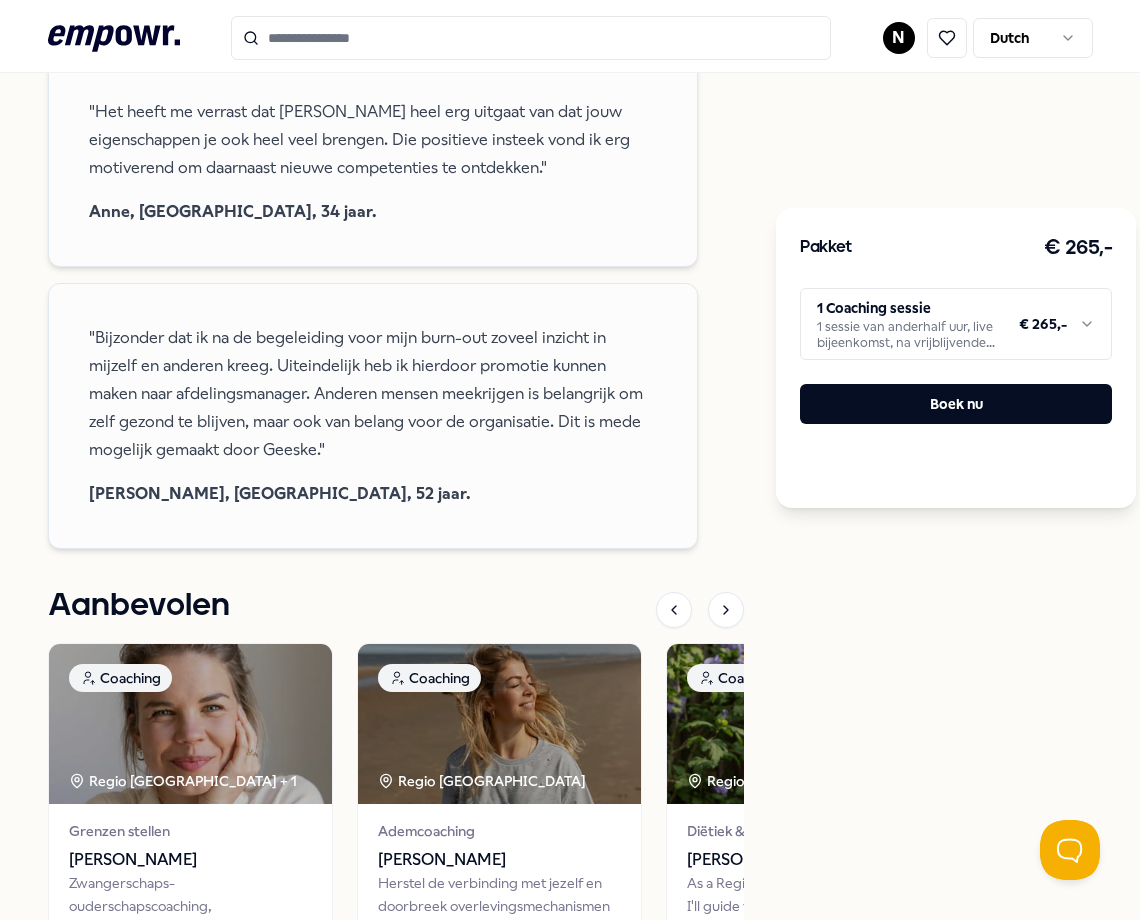scroll, scrollTop: 1329, scrollLeft: 0, axis: vertical 